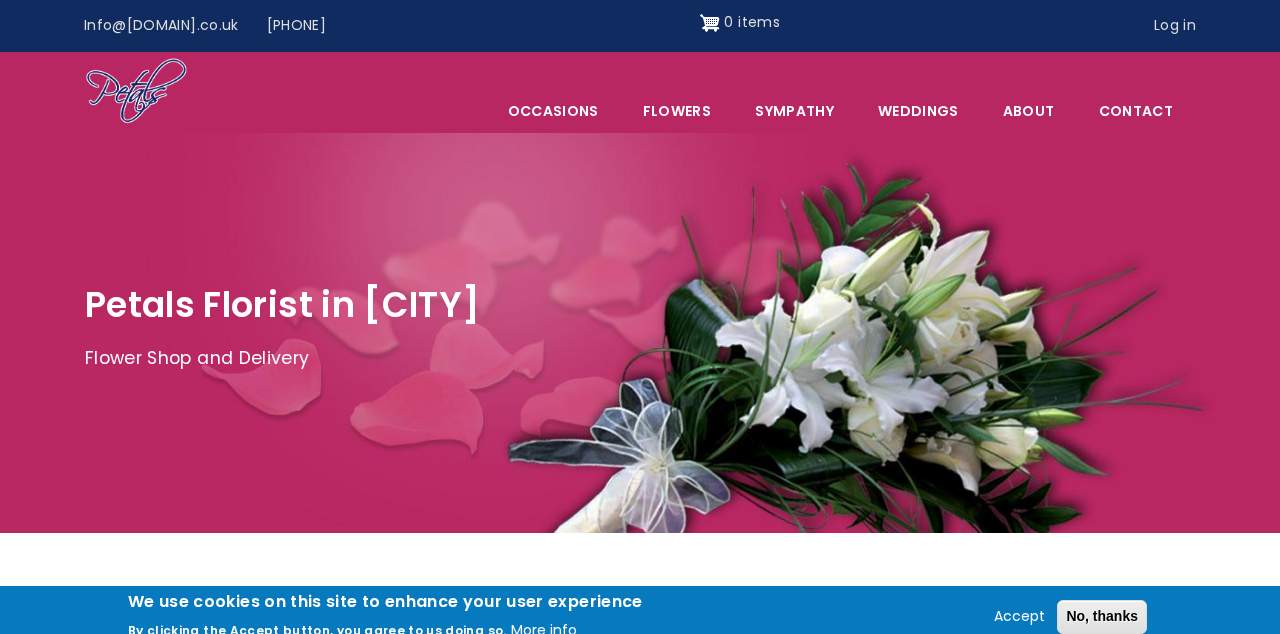 scroll, scrollTop: 0, scrollLeft: 0, axis: both 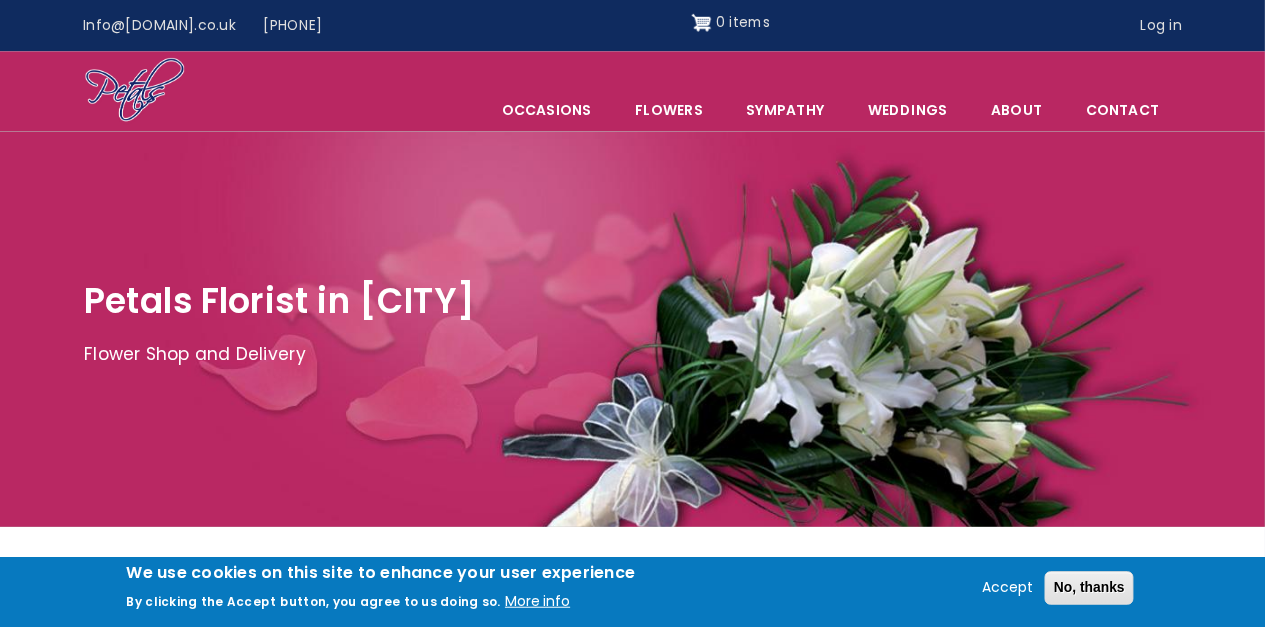 click on "Sympathy" at bounding box center [794, 111] 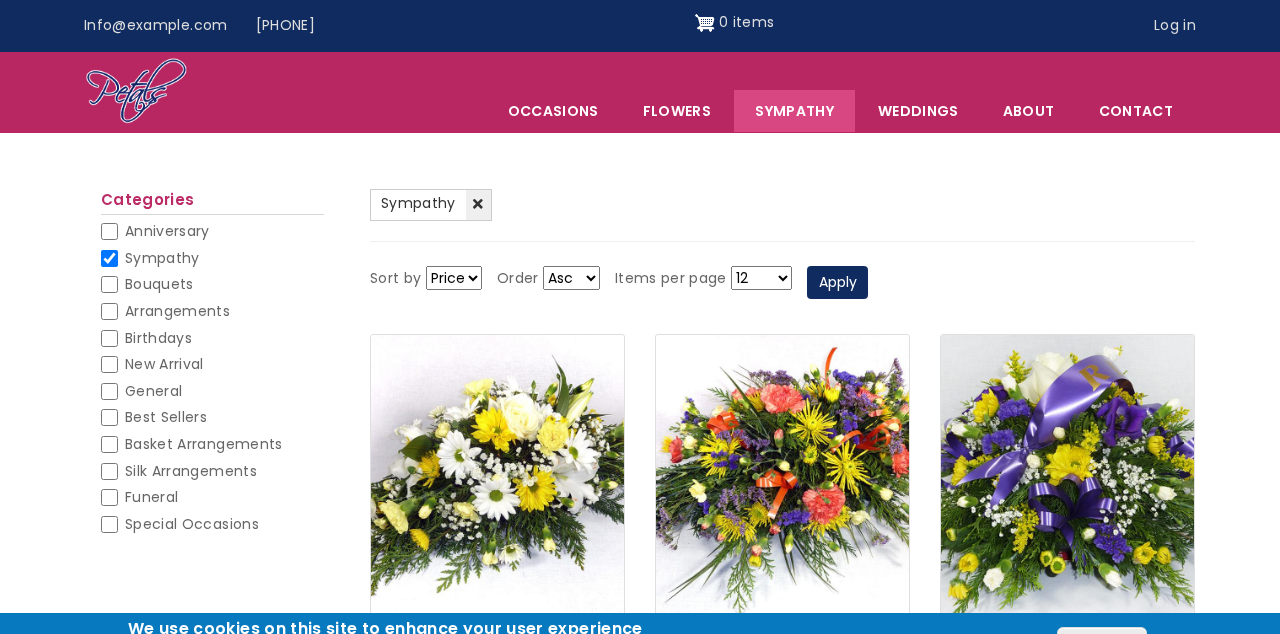 scroll, scrollTop: 0, scrollLeft: 0, axis: both 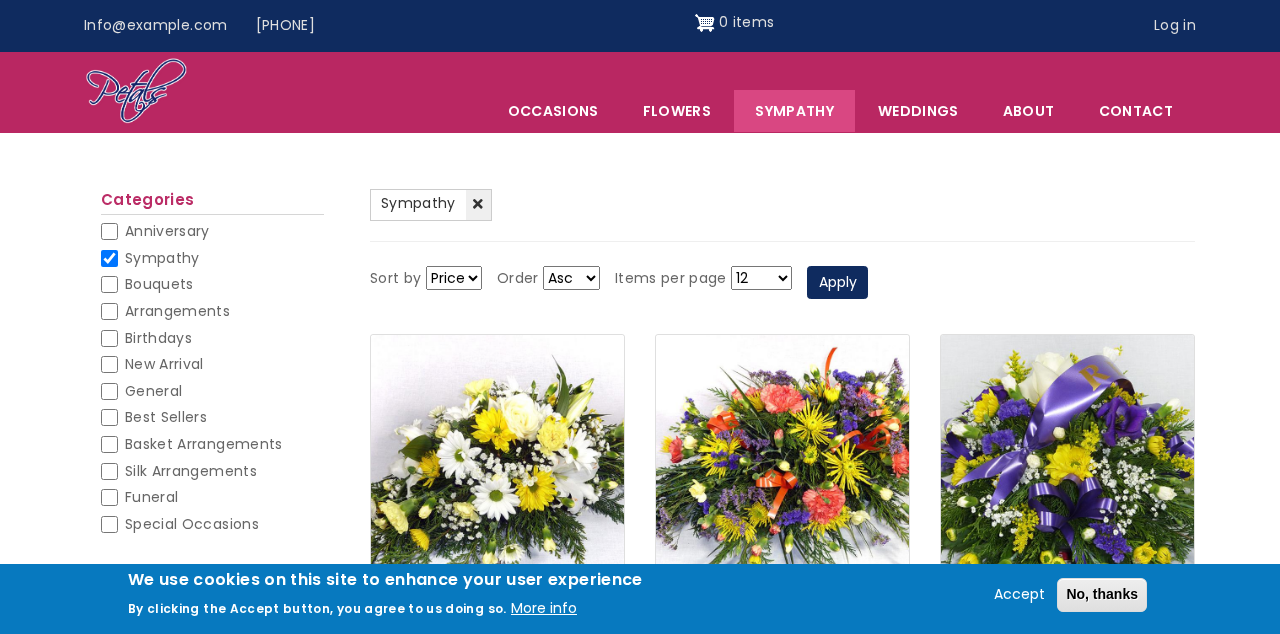 click on "12 18 24 30 - All -" at bounding box center [761, 278] 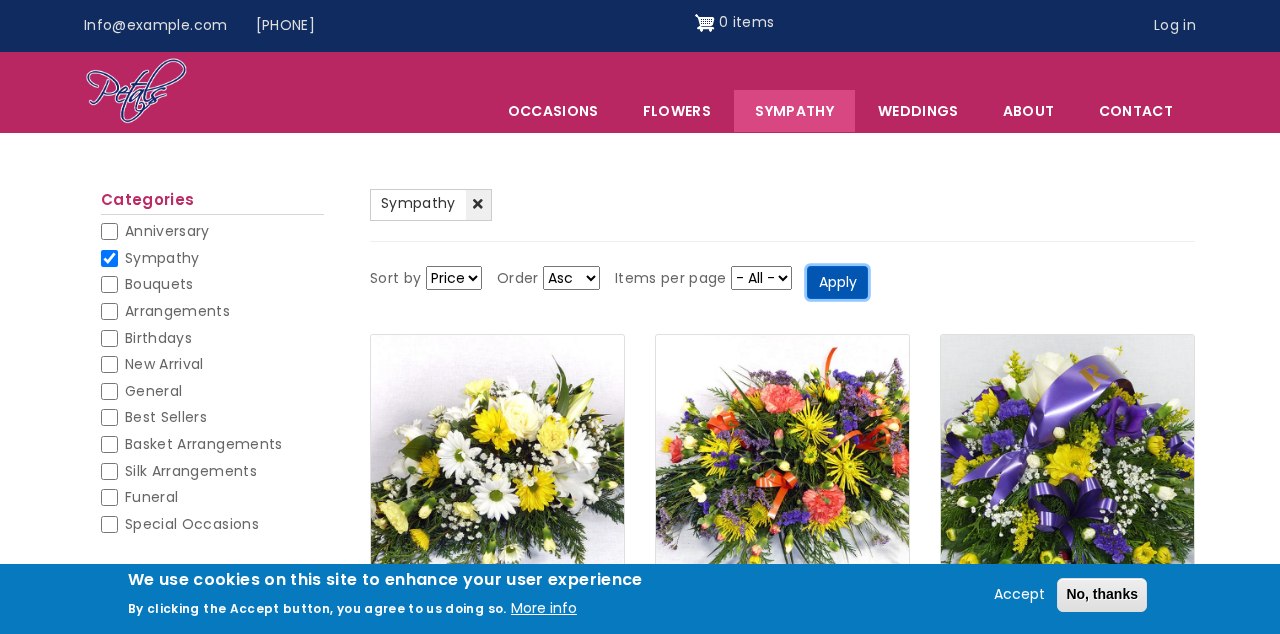 click on "Apply" at bounding box center (837, 283) 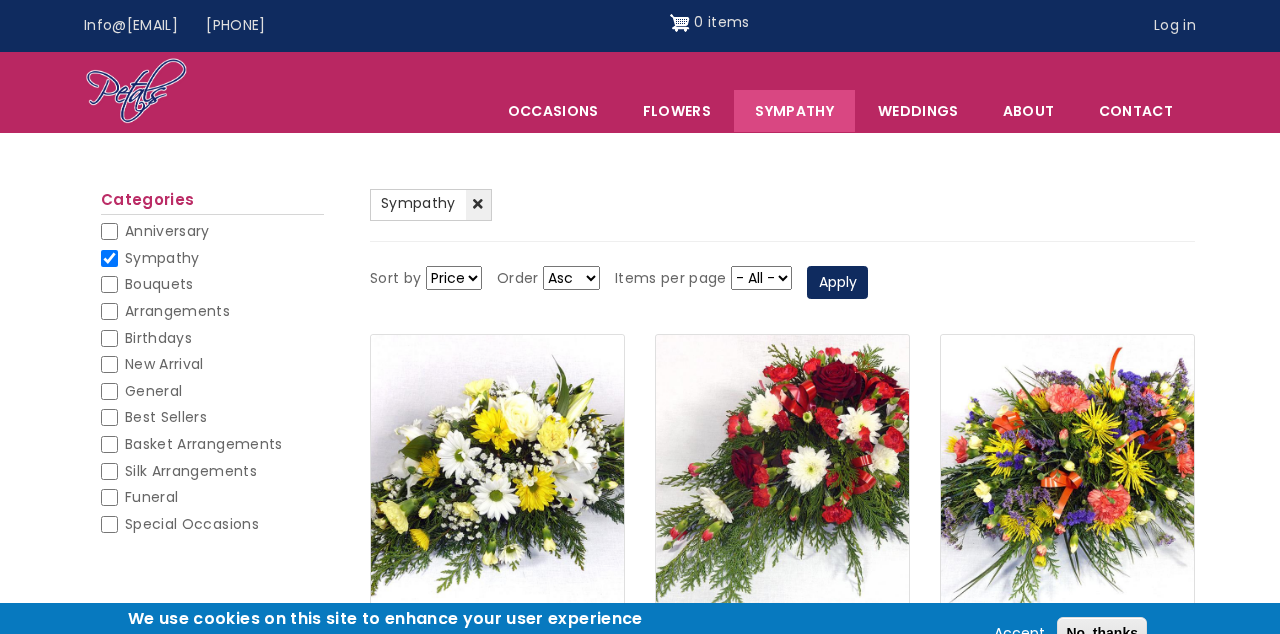 scroll, scrollTop: 0, scrollLeft: 0, axis: both 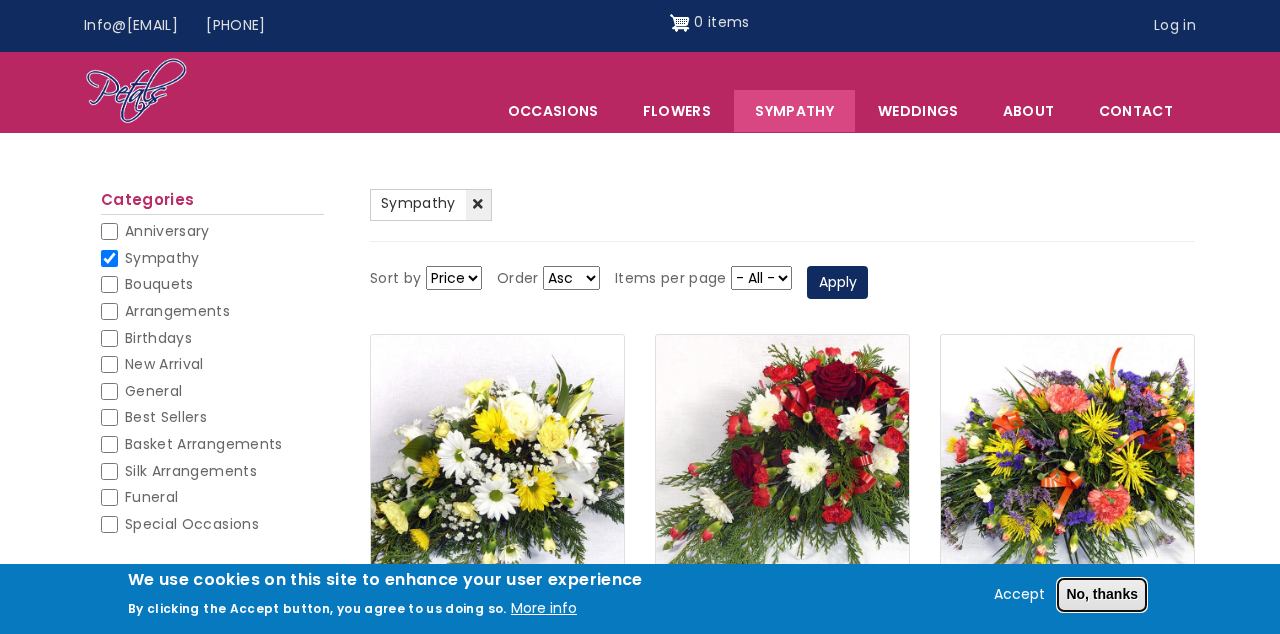 click on "No, thanks" at bounding box center [1102, 595] 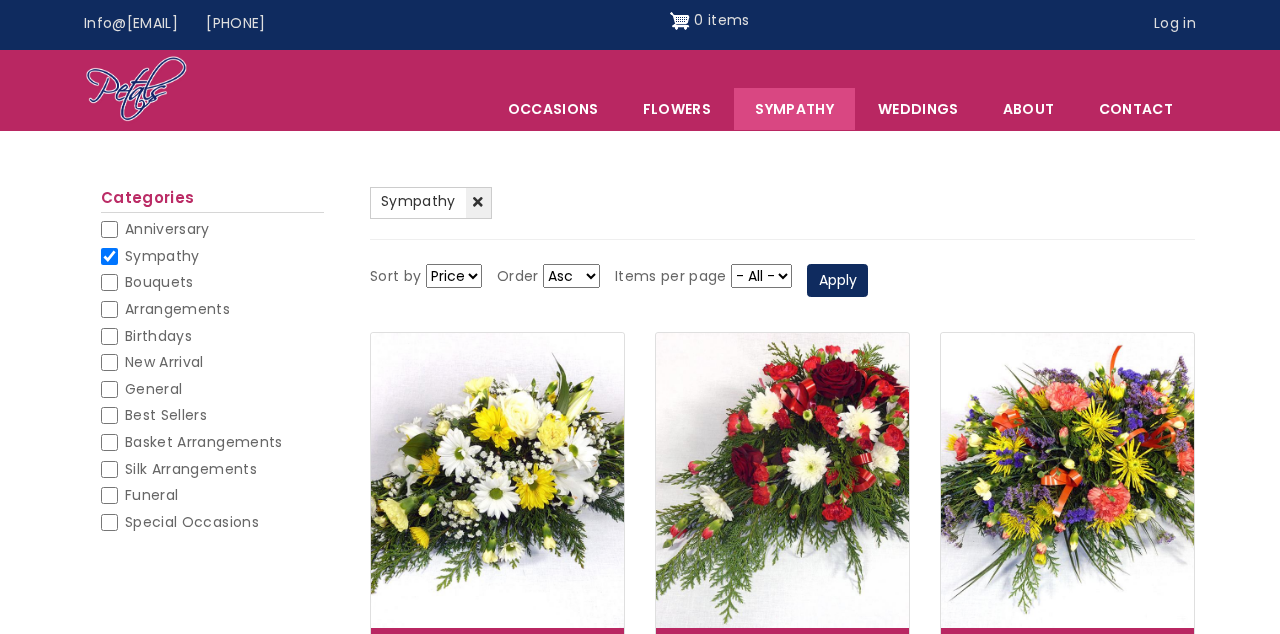 scroll, scrollTop: 0, scrollLeft: 0, axis: both 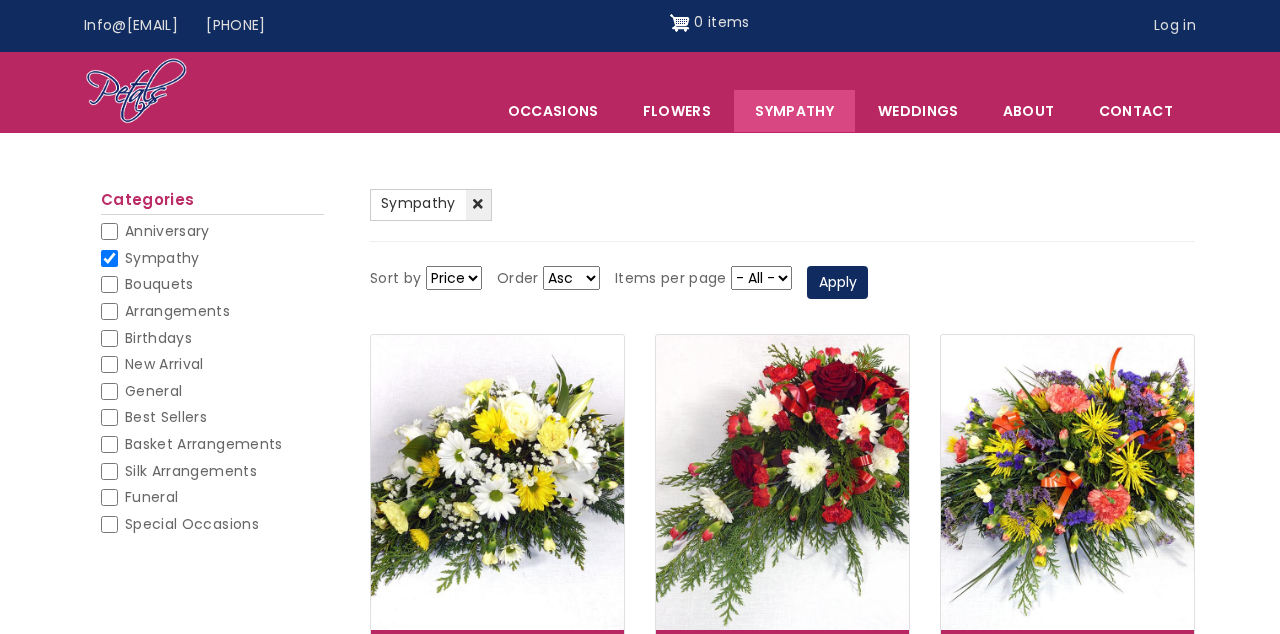 click on "Funeral" at bounding box center (151, 497) 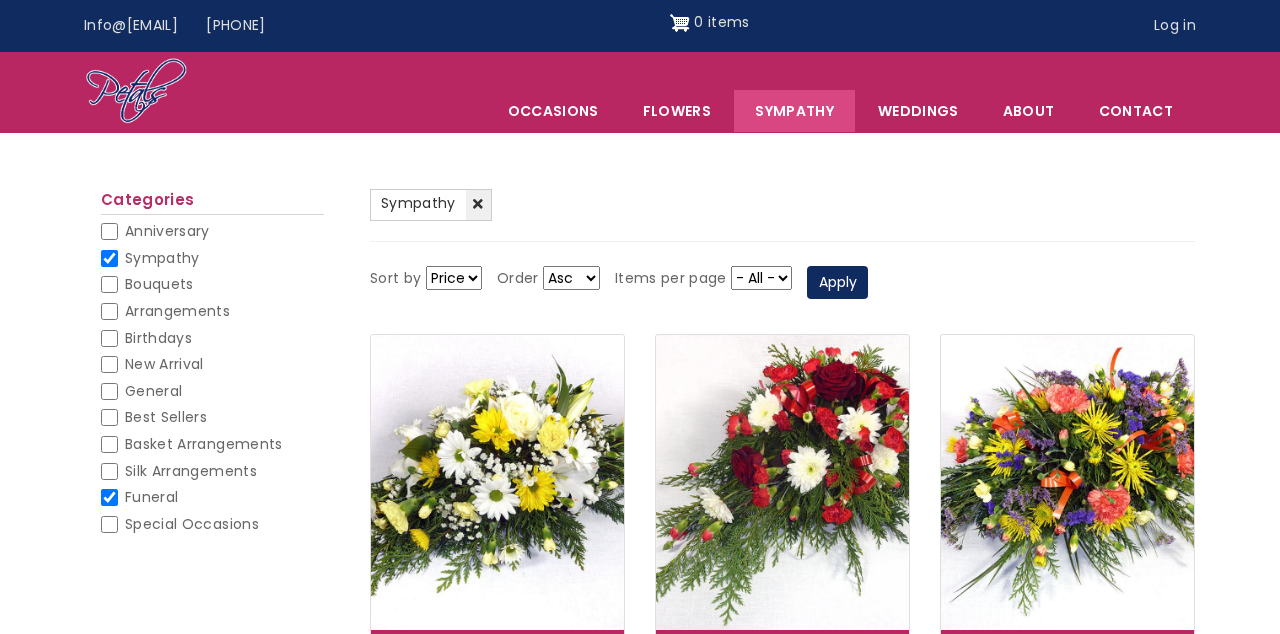 checkbox on "false" 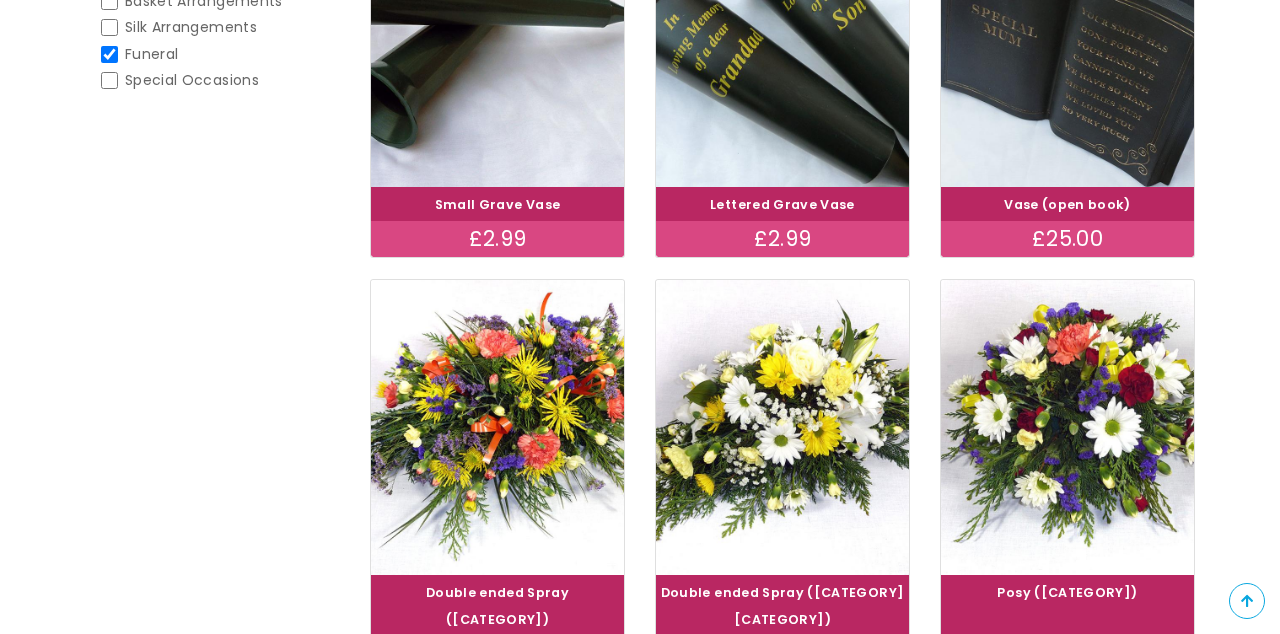 scroll, scrollTop: 525, scrollLeft: 0, axis: vertical 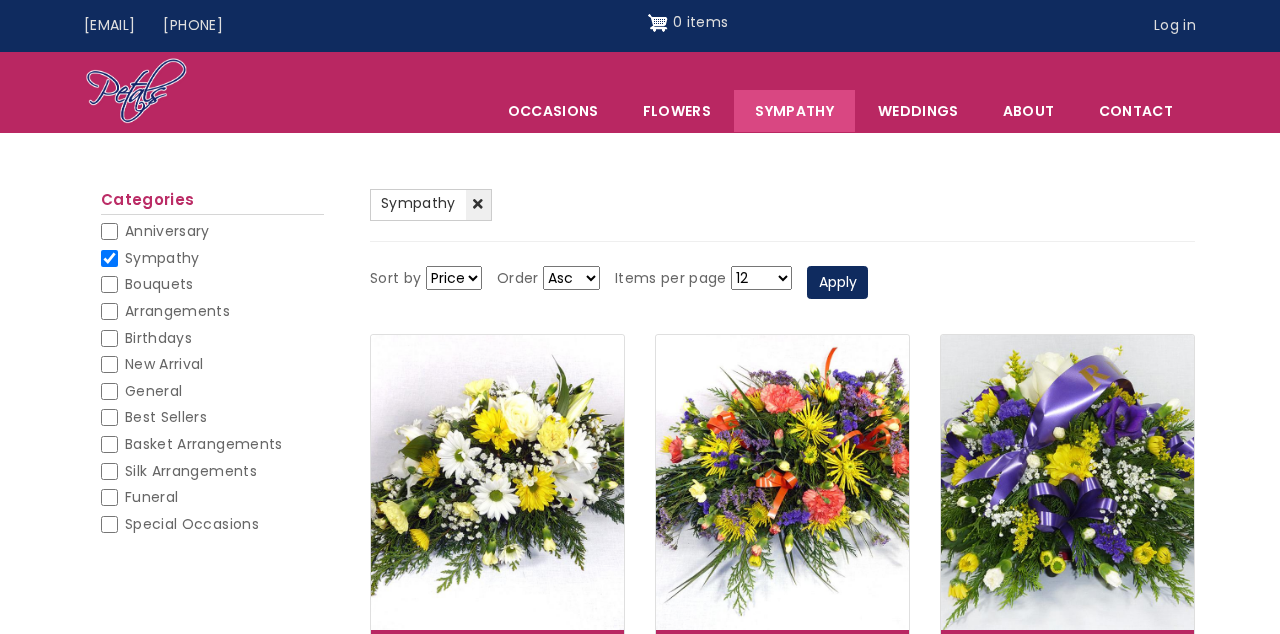 click on "12 18 24 30 - All -" at bounding box center [761, 278] 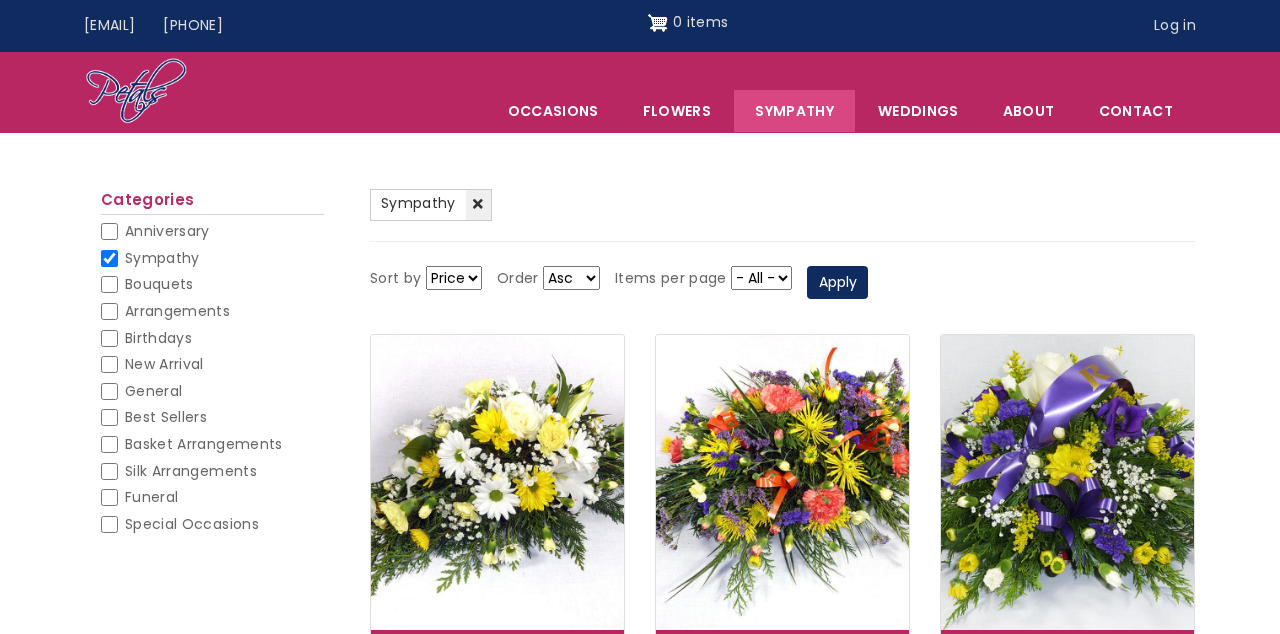 click on "Funeral" at bounding box center (151, 497) 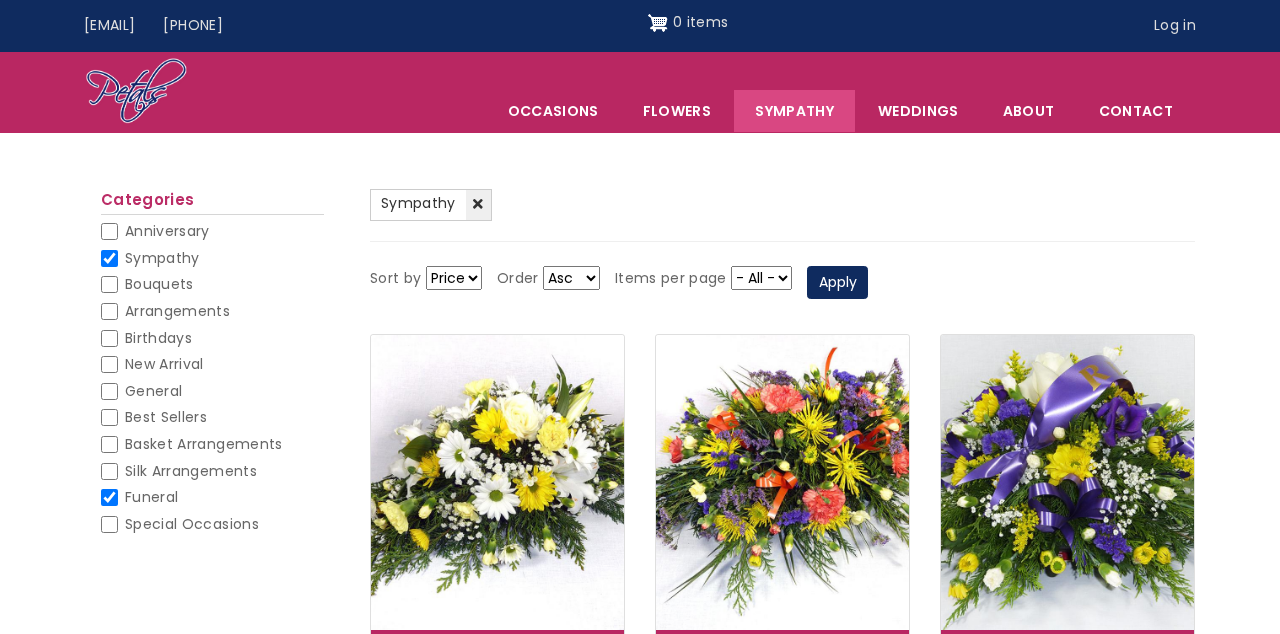 checkbox on "false" 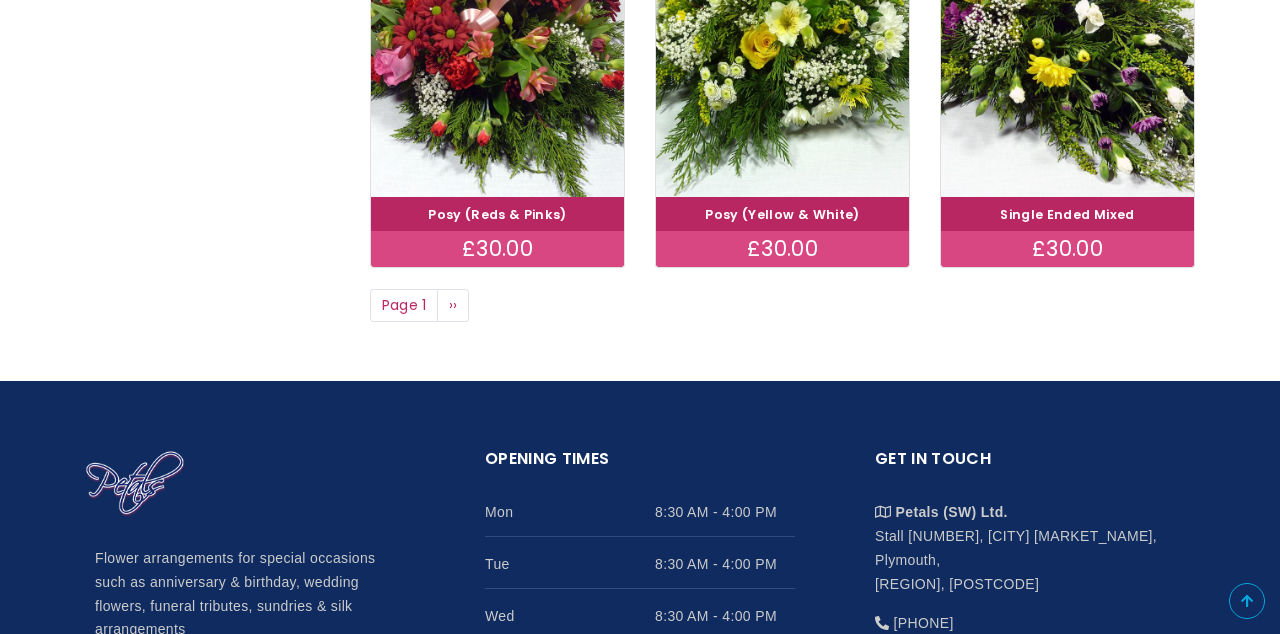 scroll, scrollTop: 1680, scrollLeft: 0, axis: vertical 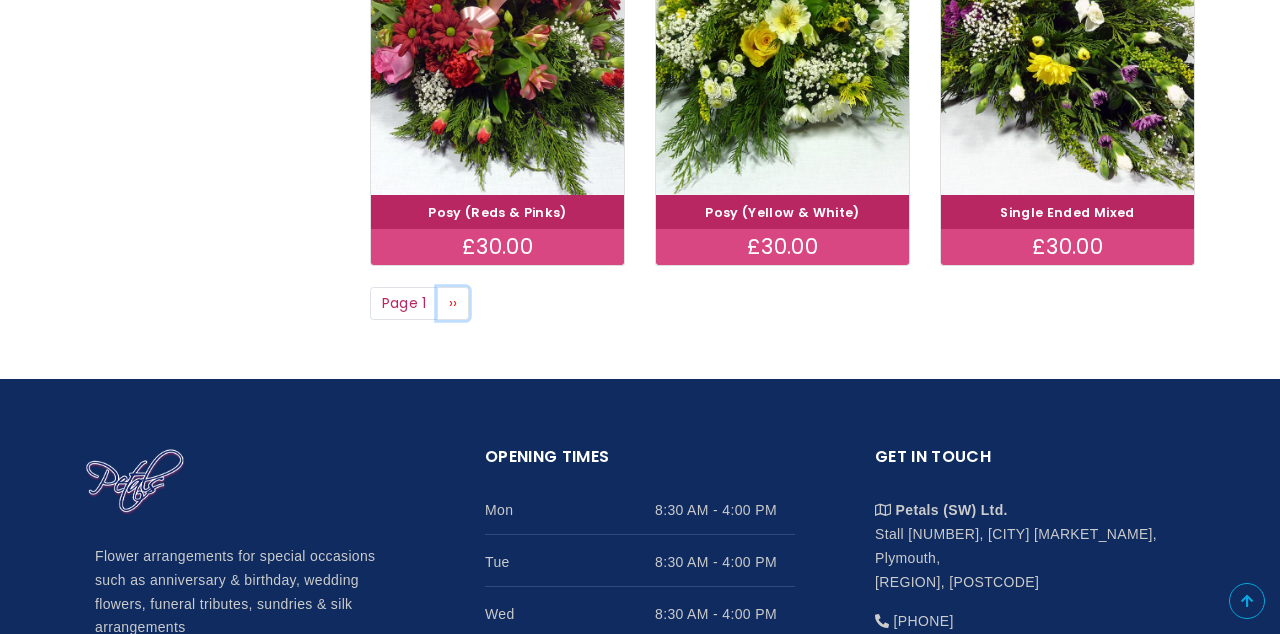 click on "Next page
››" at bounding box center [453, 304] 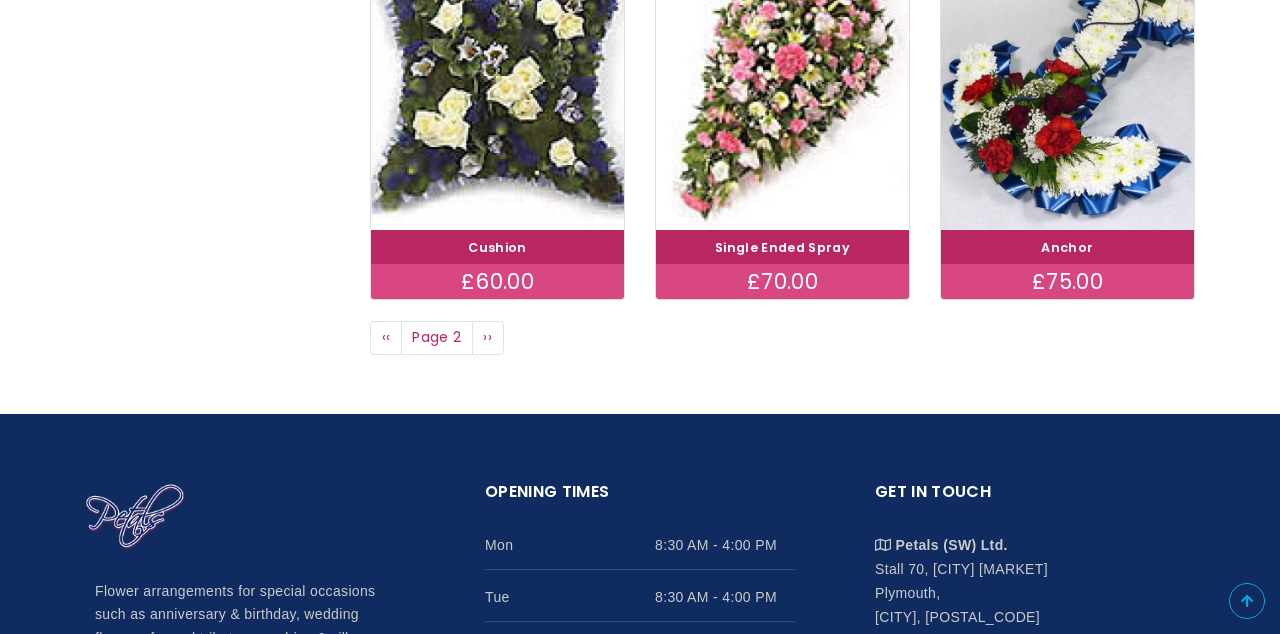 scroll, scrollTop: 1673, scrollLeft: 0, axis: vertical 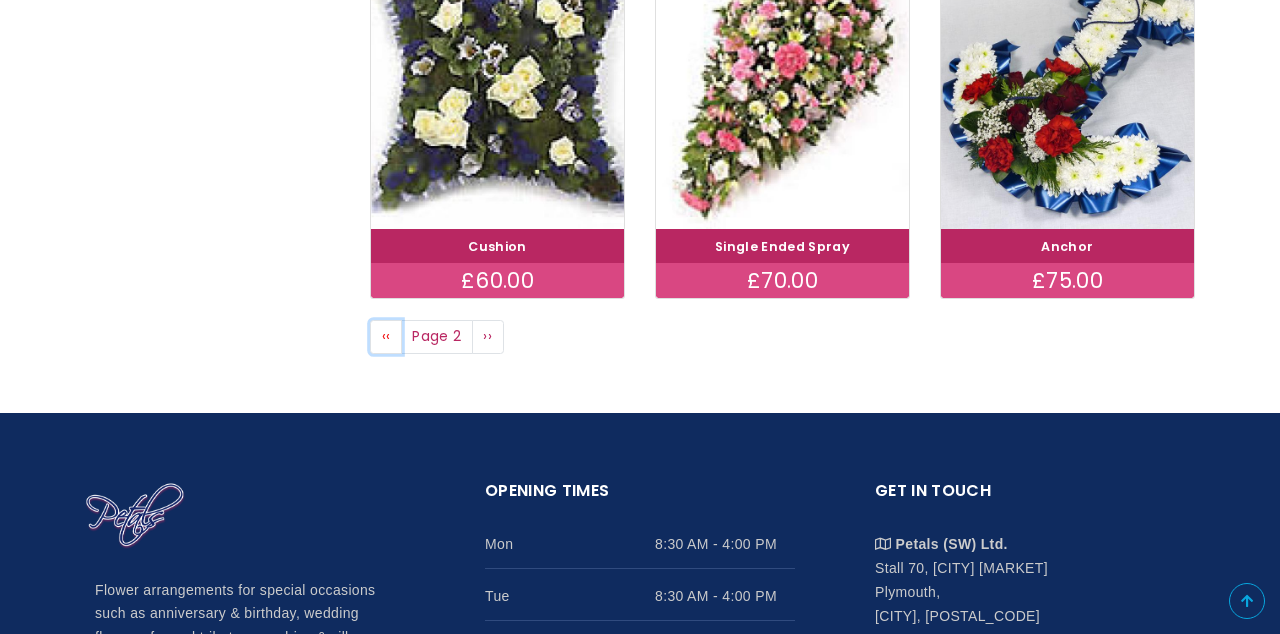 click on "‹‹" at bounding box center (386, 336) 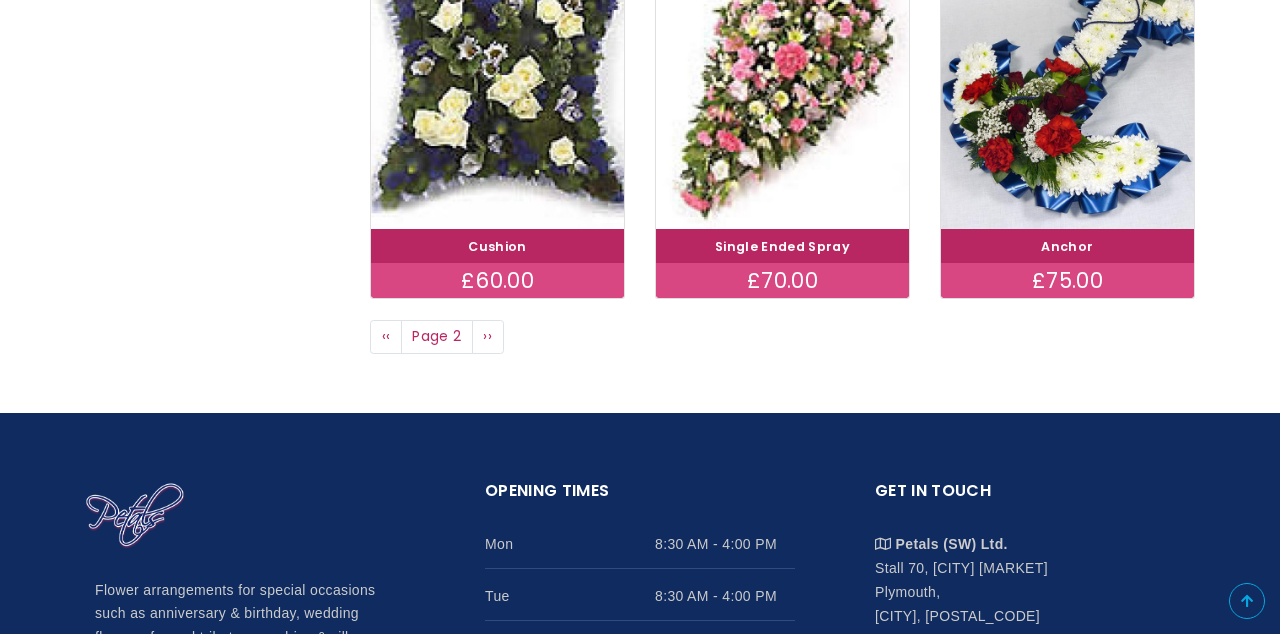 scroll, scrollTop: 1767, scrollLeft: 0, axis: vertical 